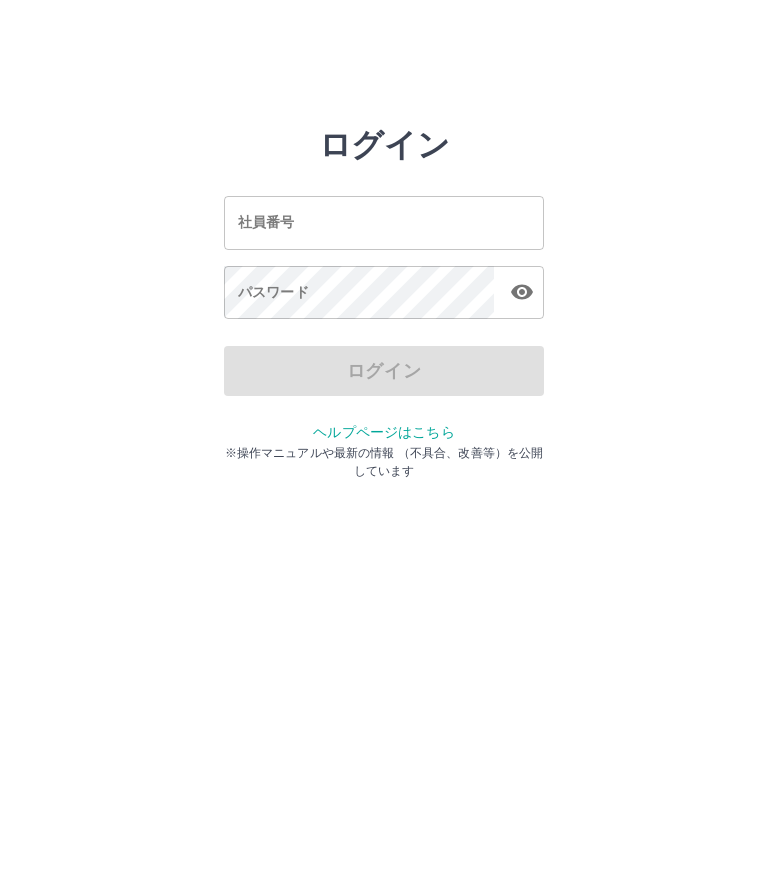 scroll, scrollTop: 0, scrollLeft: 0, axis: both 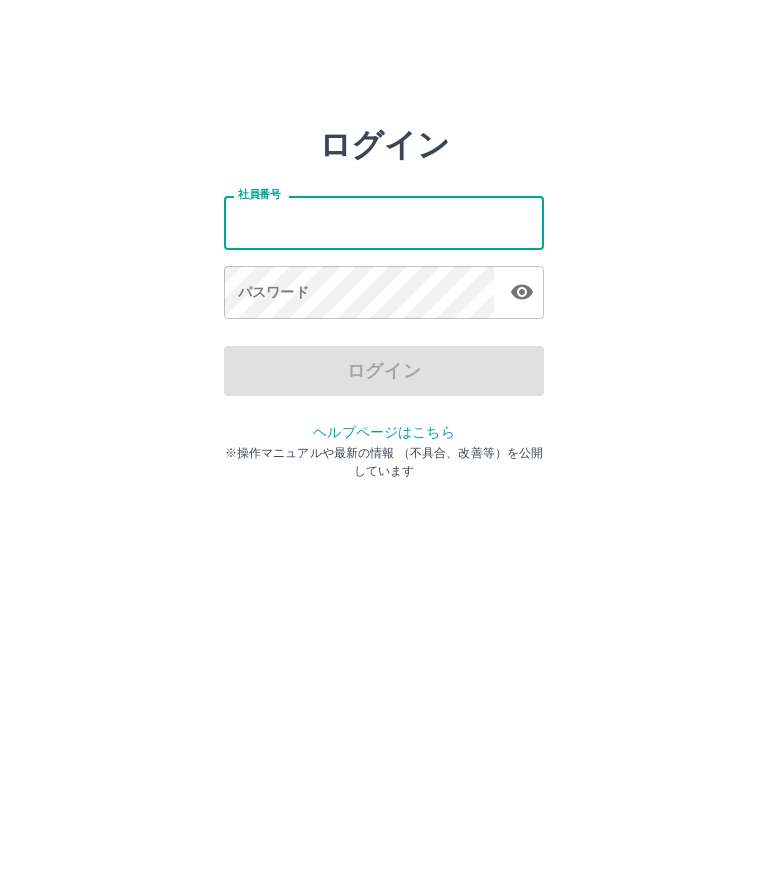 click on "社員番号" at bounding box center [384, 222] 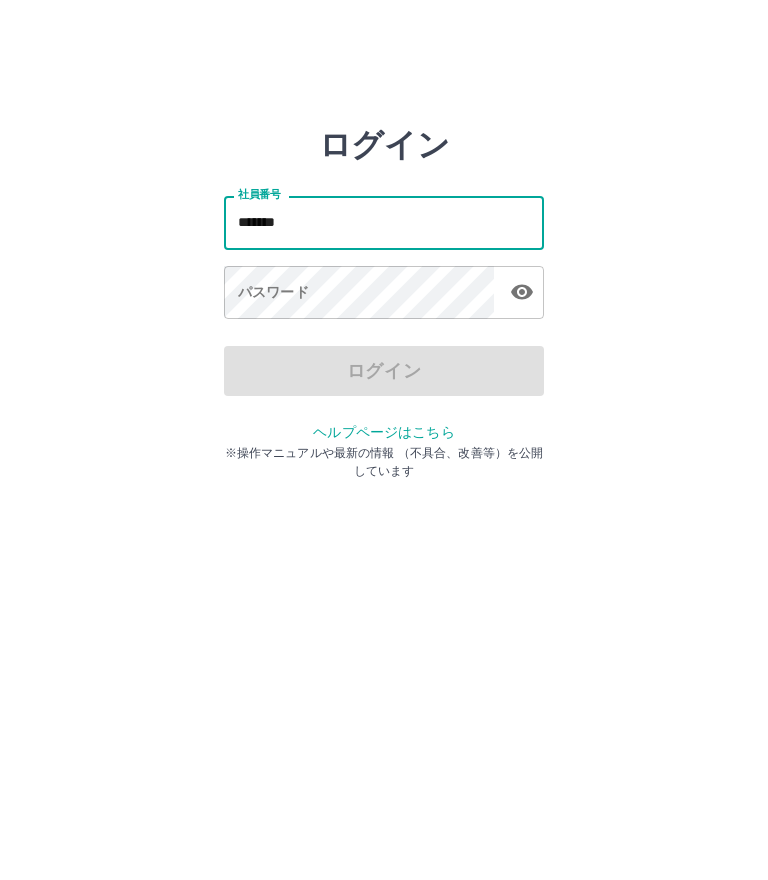 type on "*******" 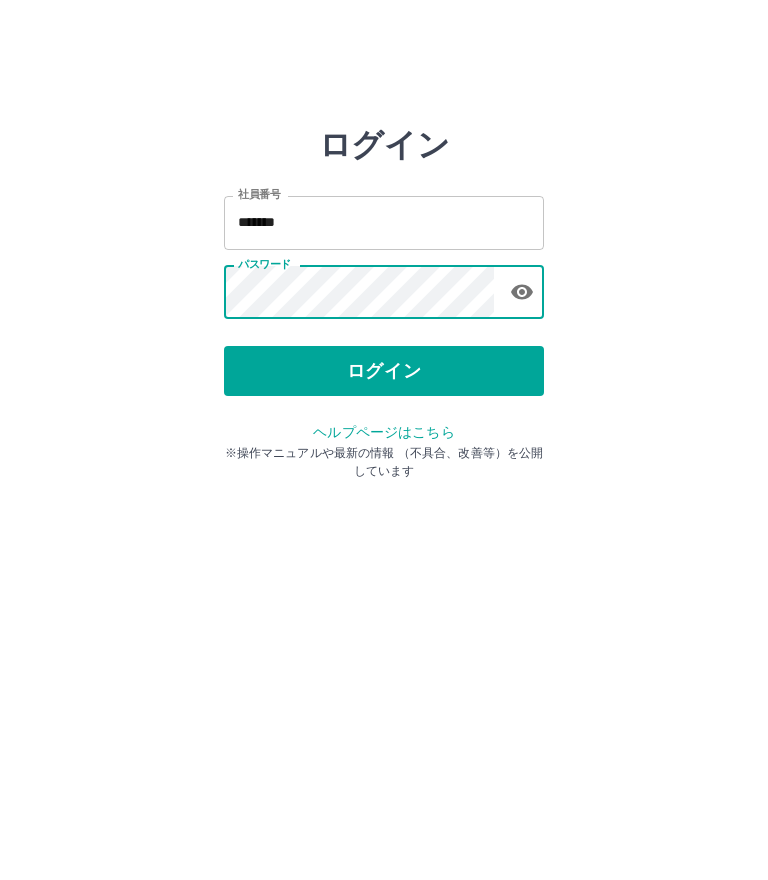click on "ログイン" at bounding box center (384, 371) 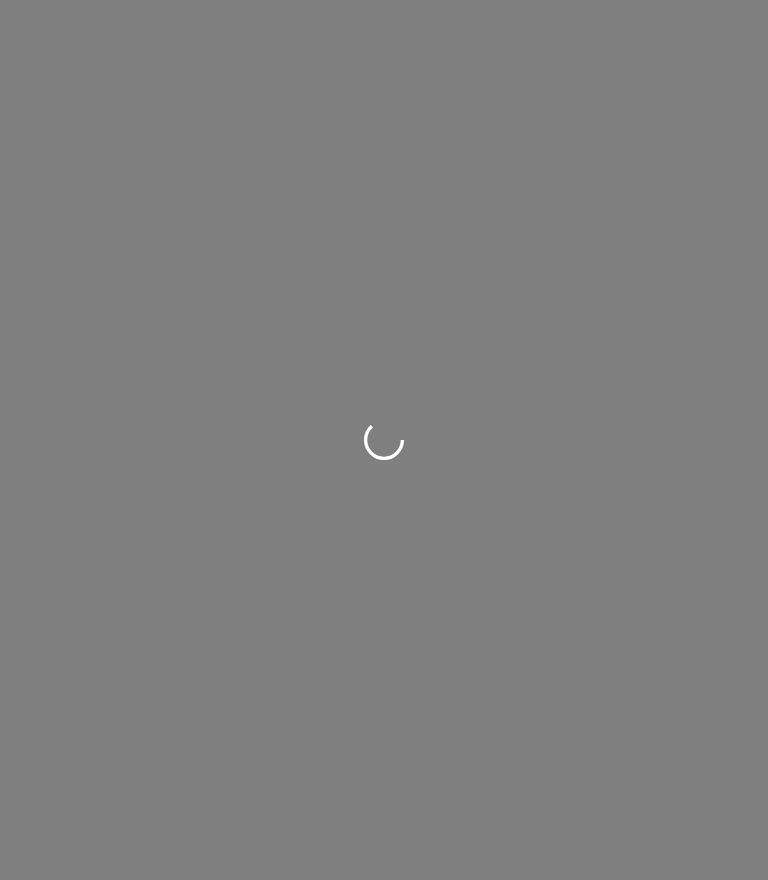 scroll, scrollTop: 0, scrollLeft: 0, axis: both 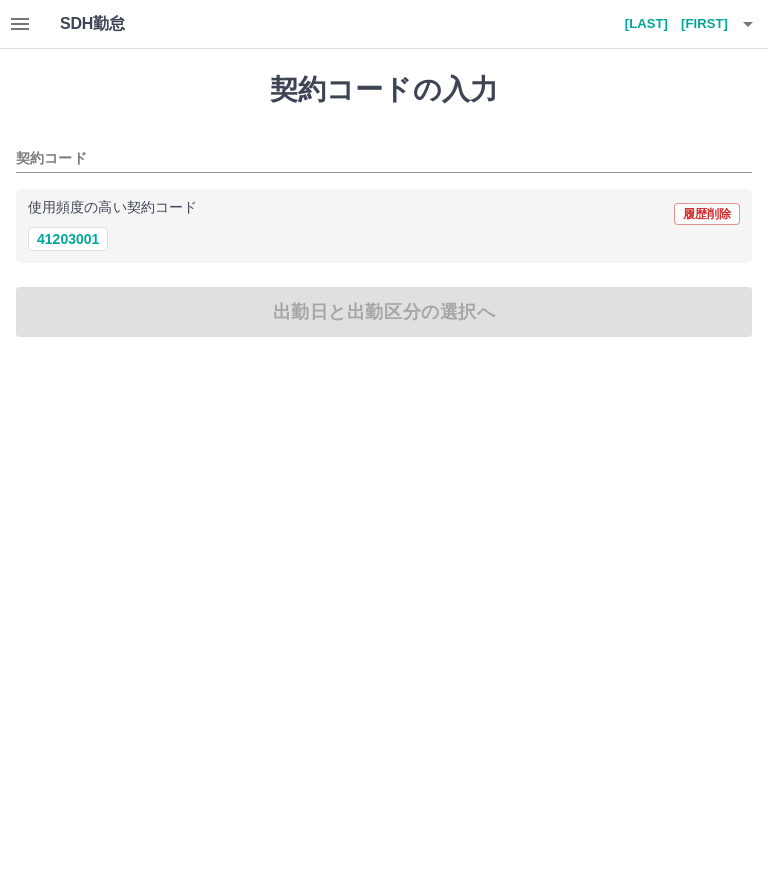 click on "41203001" at bounding box center [68, 239] 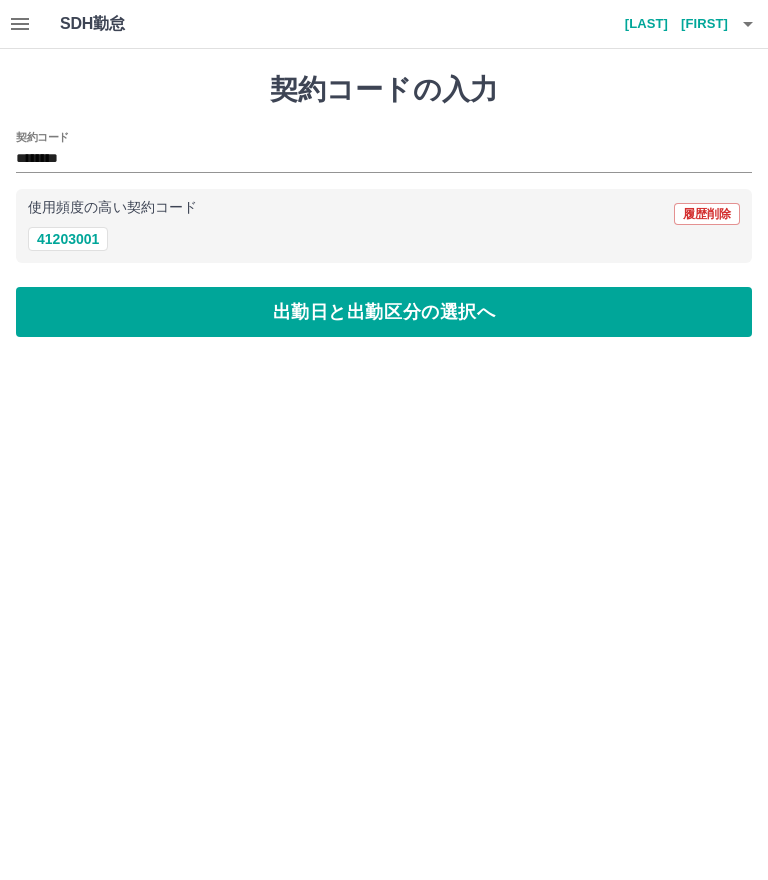 click on "出勤日と出勤区分の選択へ" at bounding box center [384, 312] 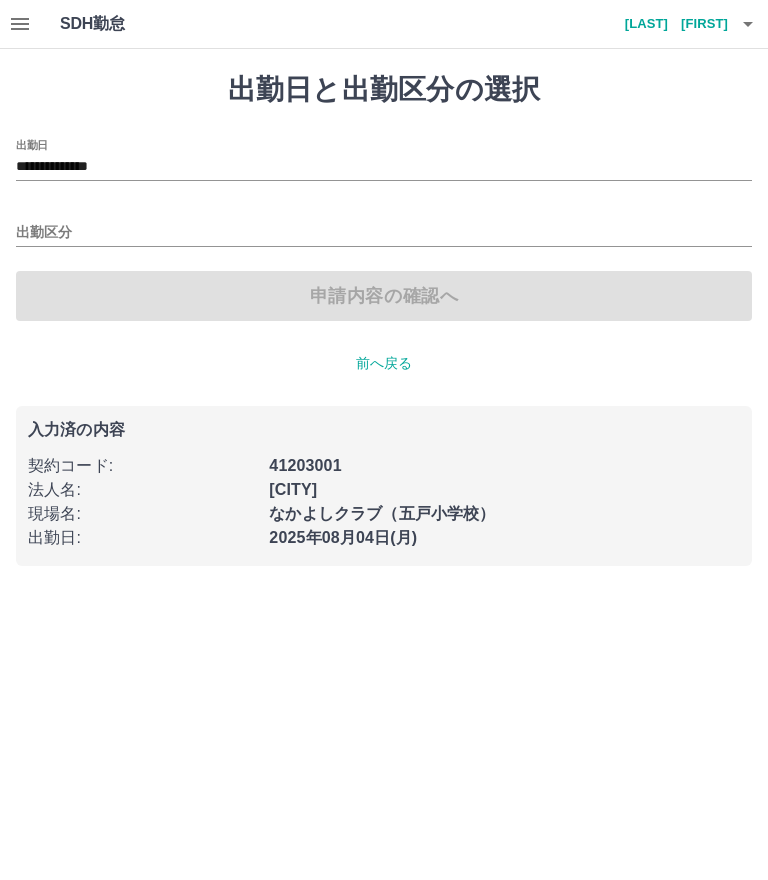 click on "**********" at bounding box center [384, 167] 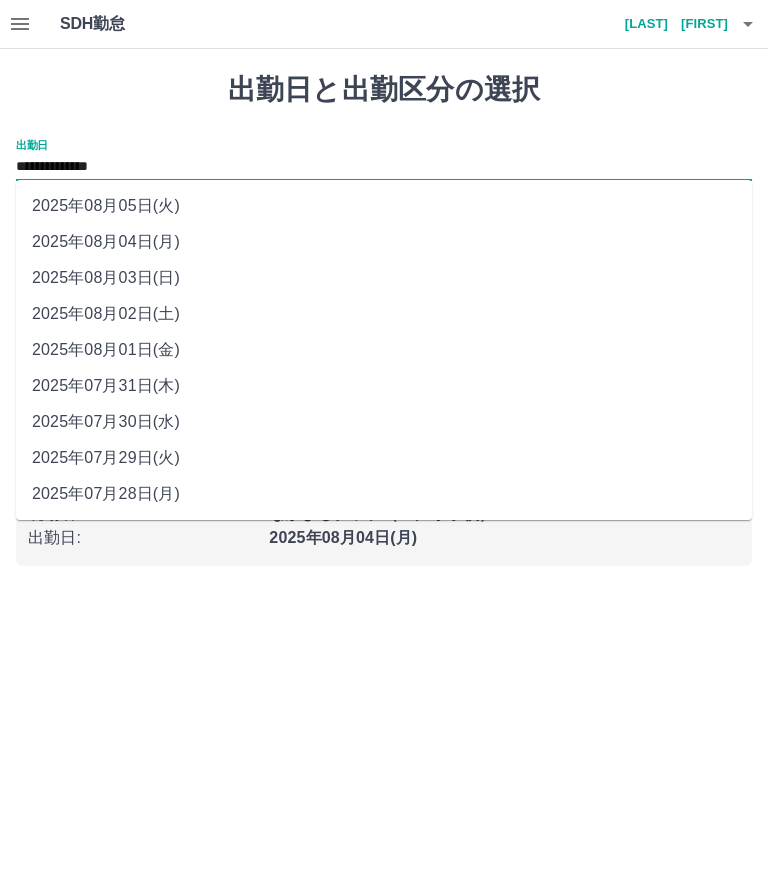 click on "2025年08月03日(日)" at bounding box center (384, 278) 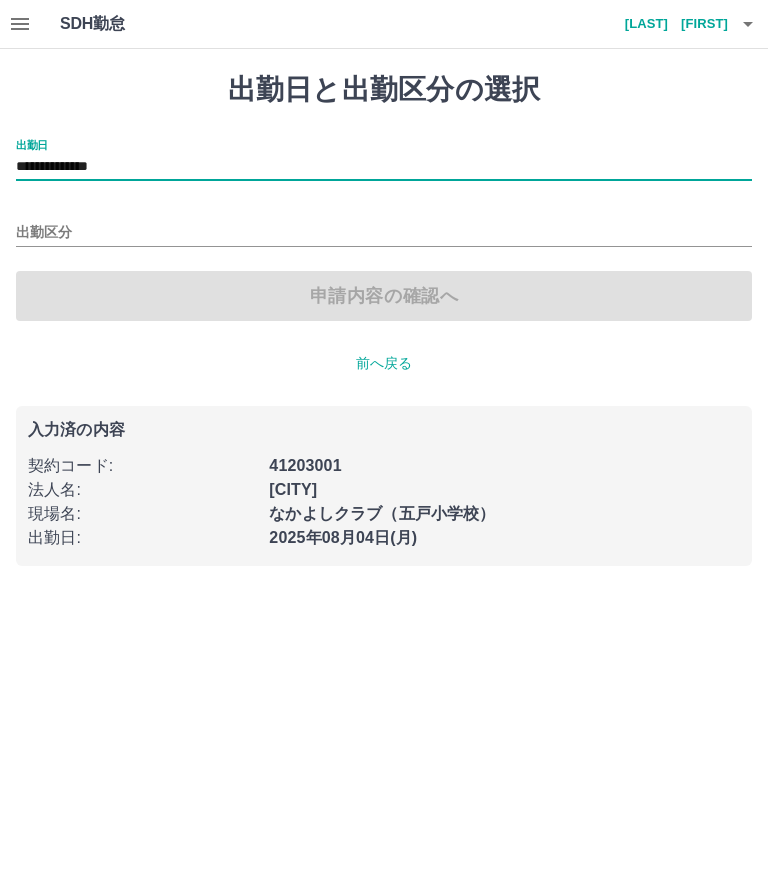 type on "**********" 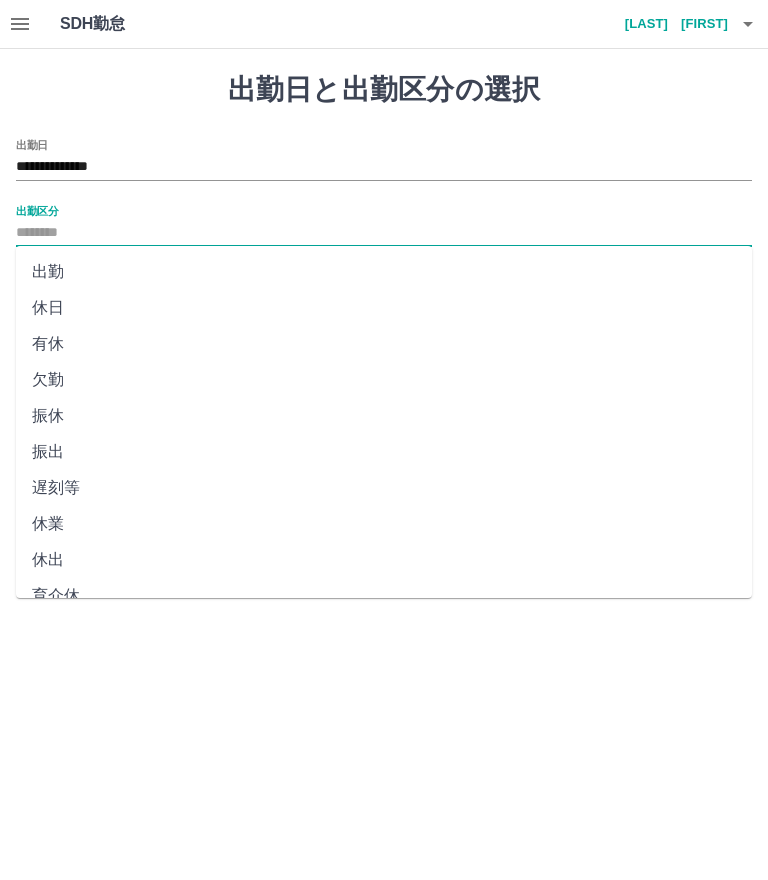 click on "休日" at bounding box center [384, 308] 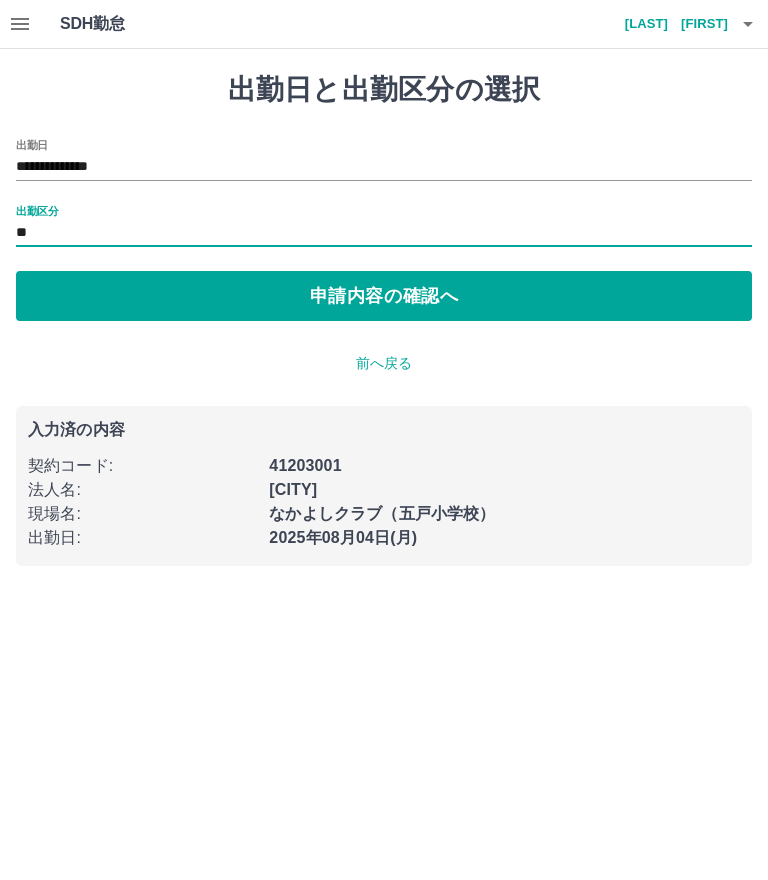 click on "出勤区分" at bounding box center (37, 210) 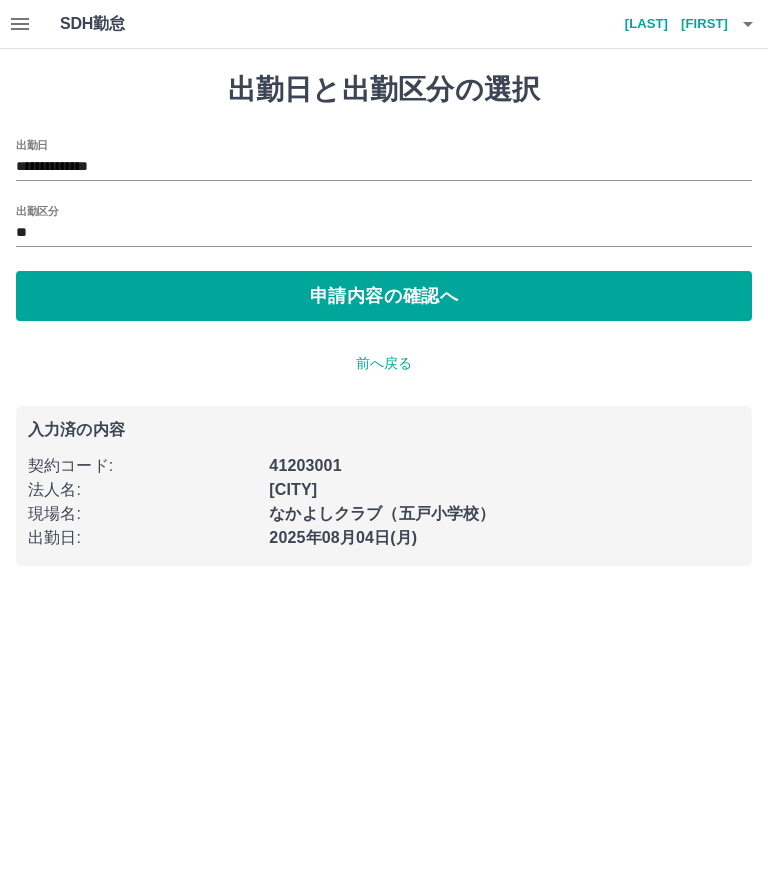 click on "出勤区分" at bounding box center (37, 210) 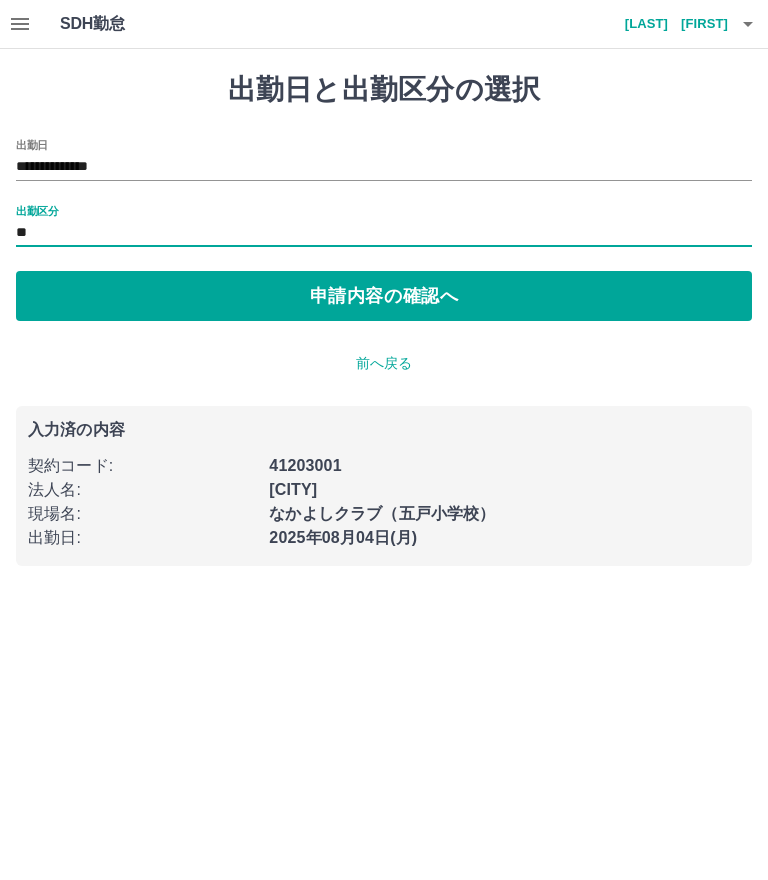 click on "出勤区分" at bounding box center [37, 210] 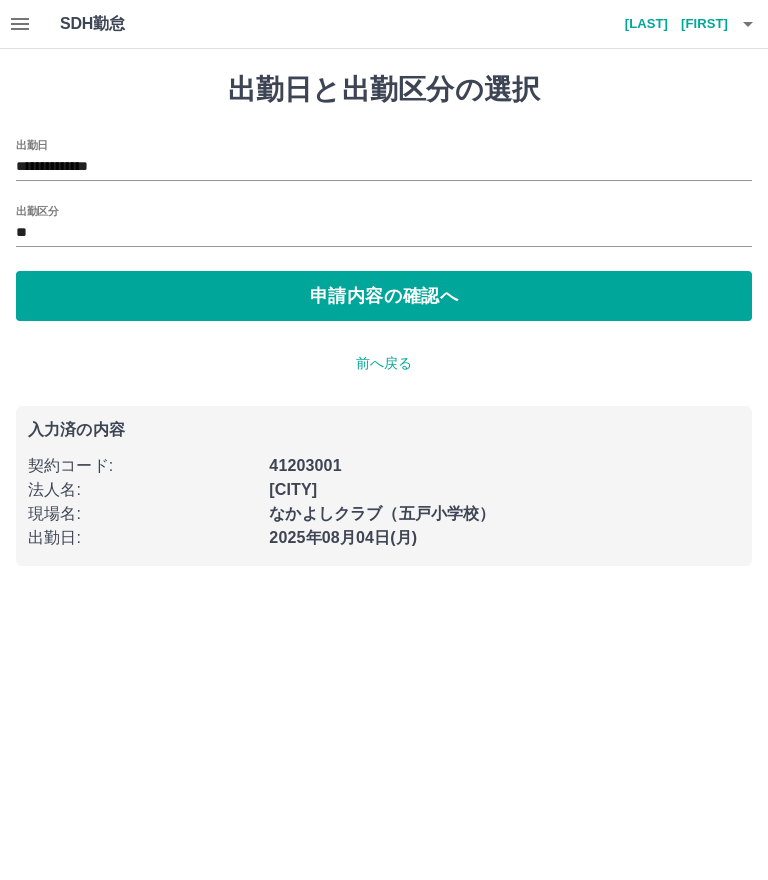 click on "出勤区分" at bounding box center [37, 210] 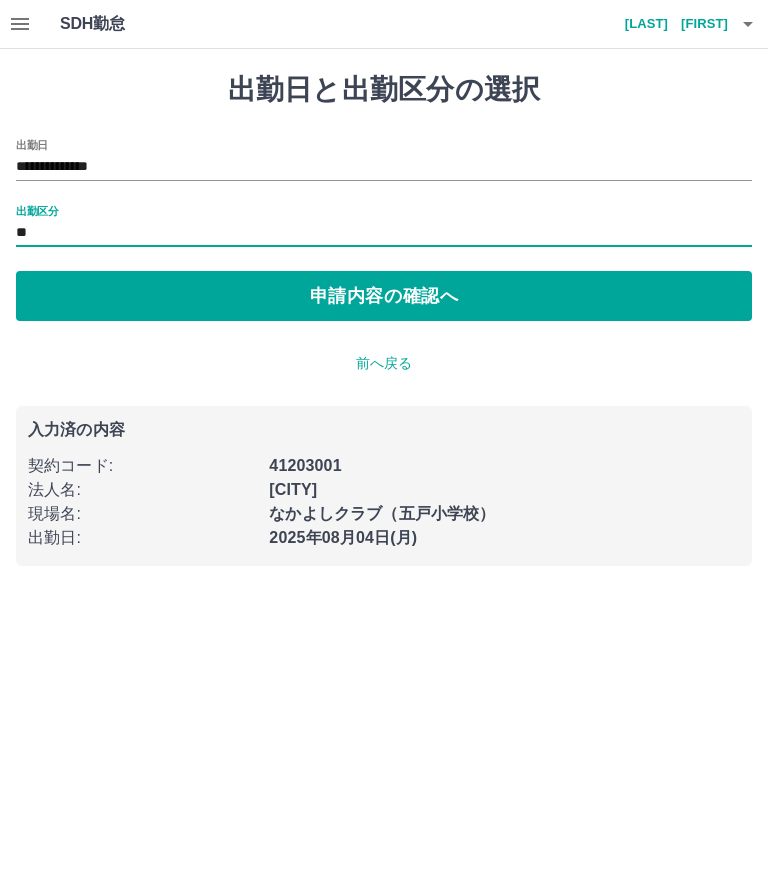 click on "**********" at bounding box center [384, 295] 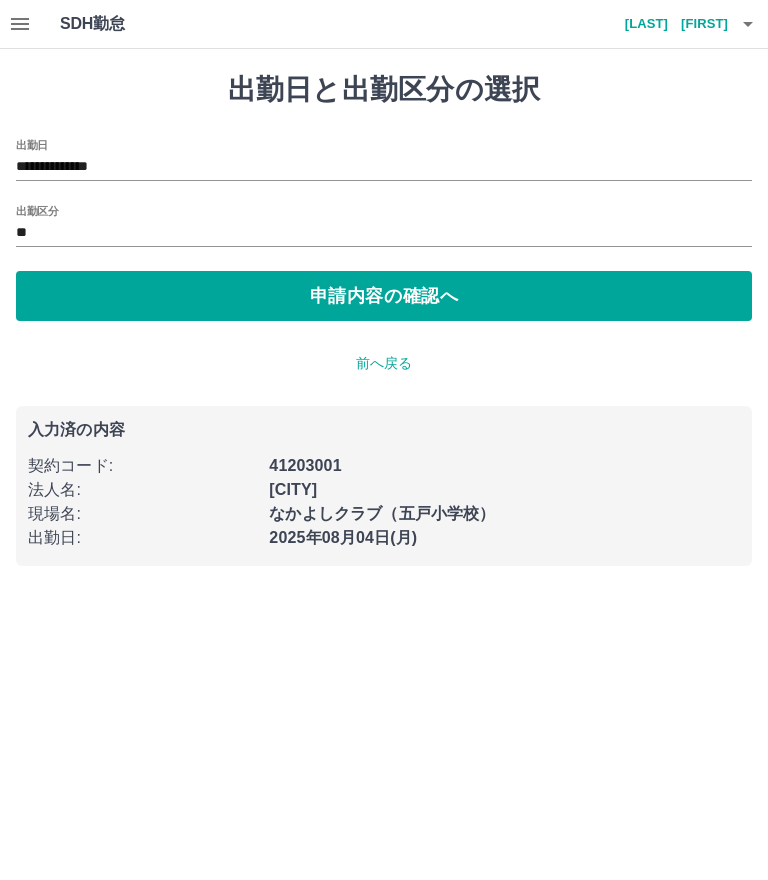 click on "出勤区分" at bounding box center (37, 210) 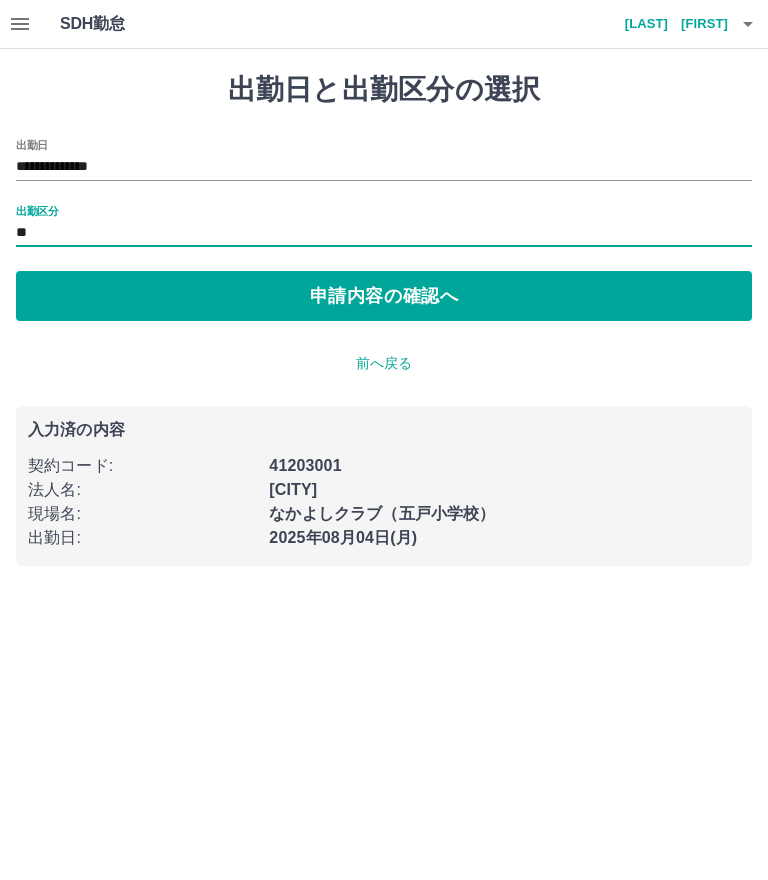 click on "**********" at bounding box center (384, 295) 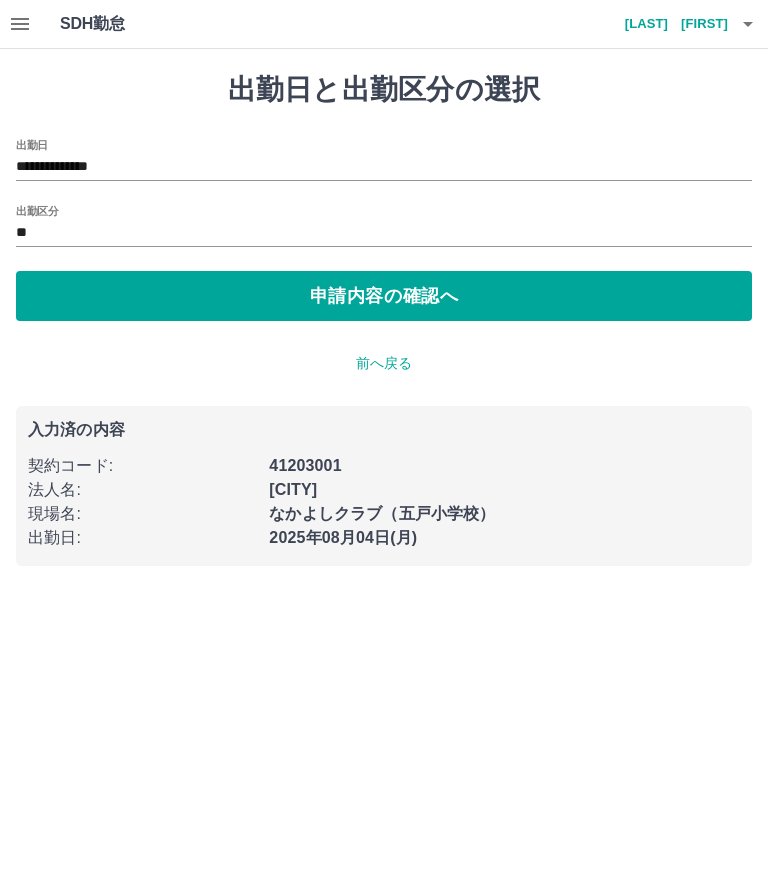click on "**" at bounding box center (384, 233) 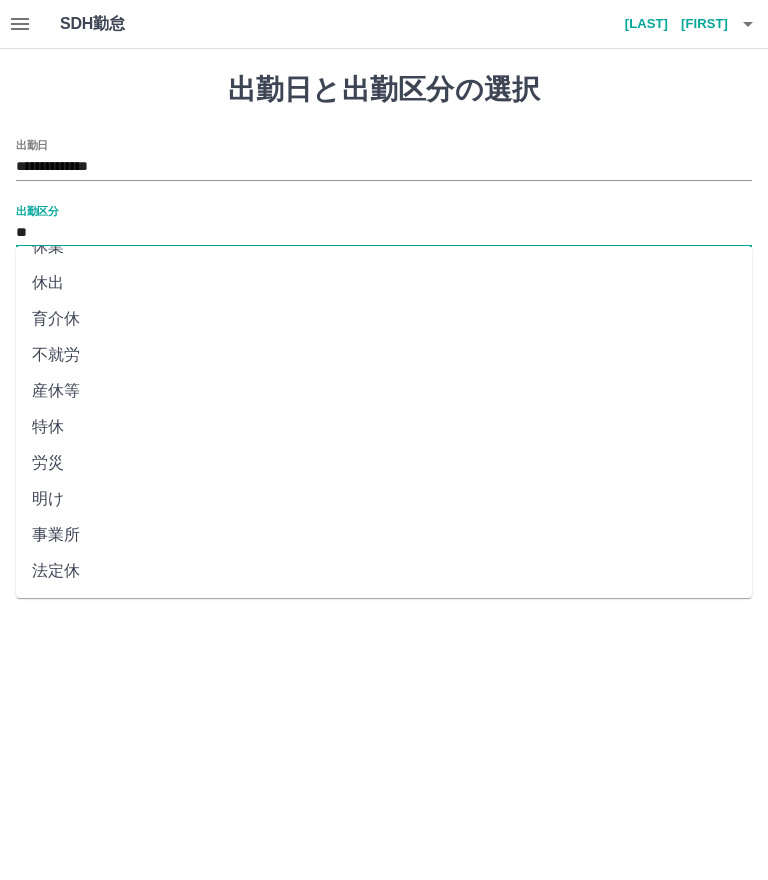 scroll, scrollTop: 276, scrollLeft: 0, axis: vertical 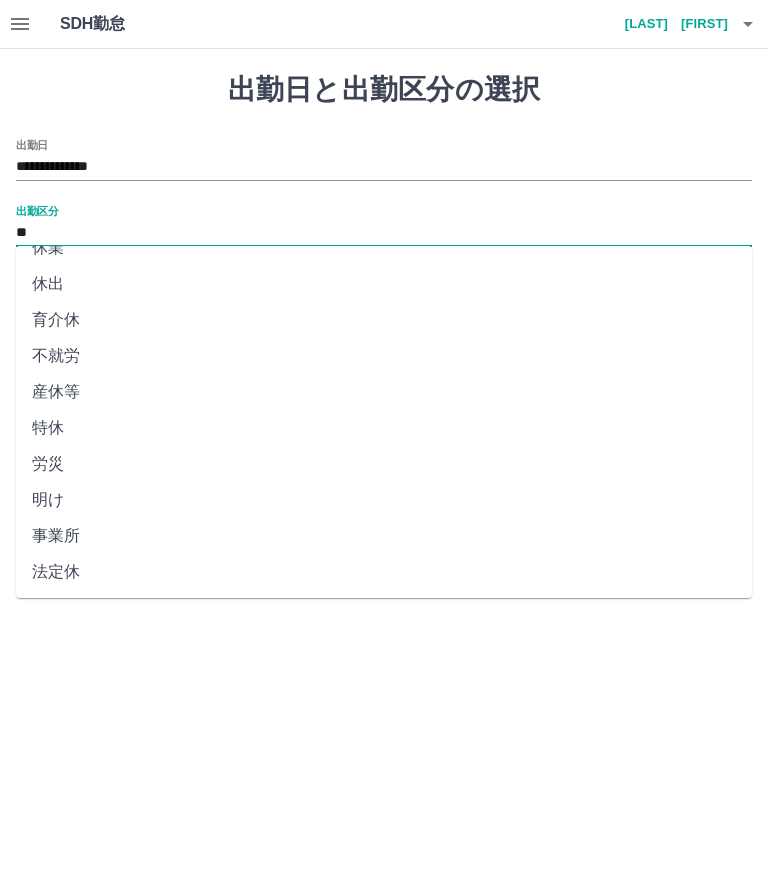 click on "法定休" at bounding box center [384, 572] 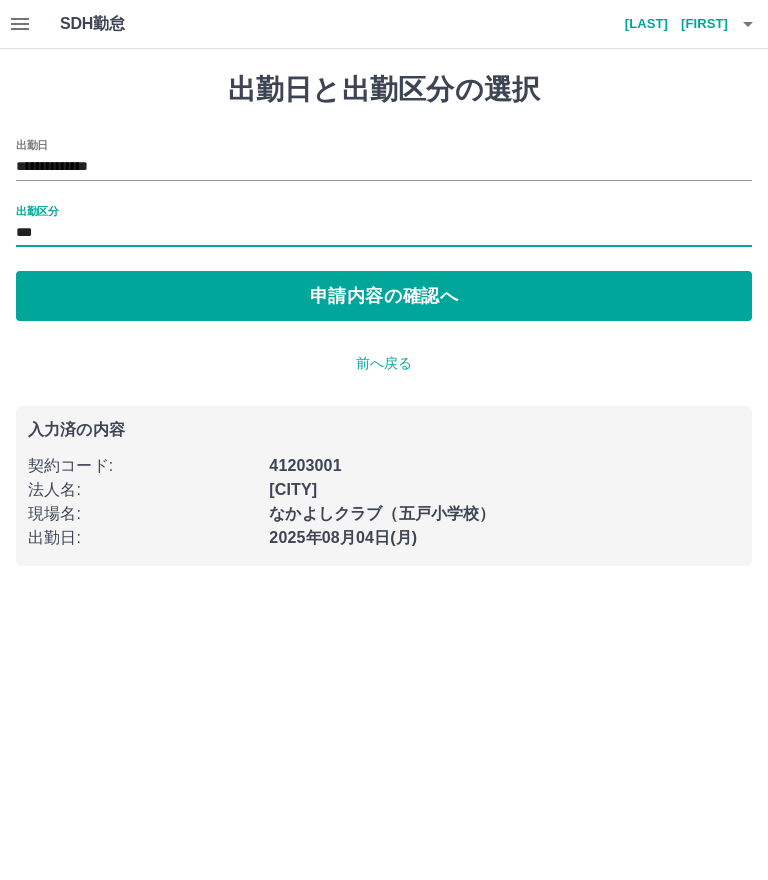 click on "申請内容の確認へ" at bounding box center (384, 296) 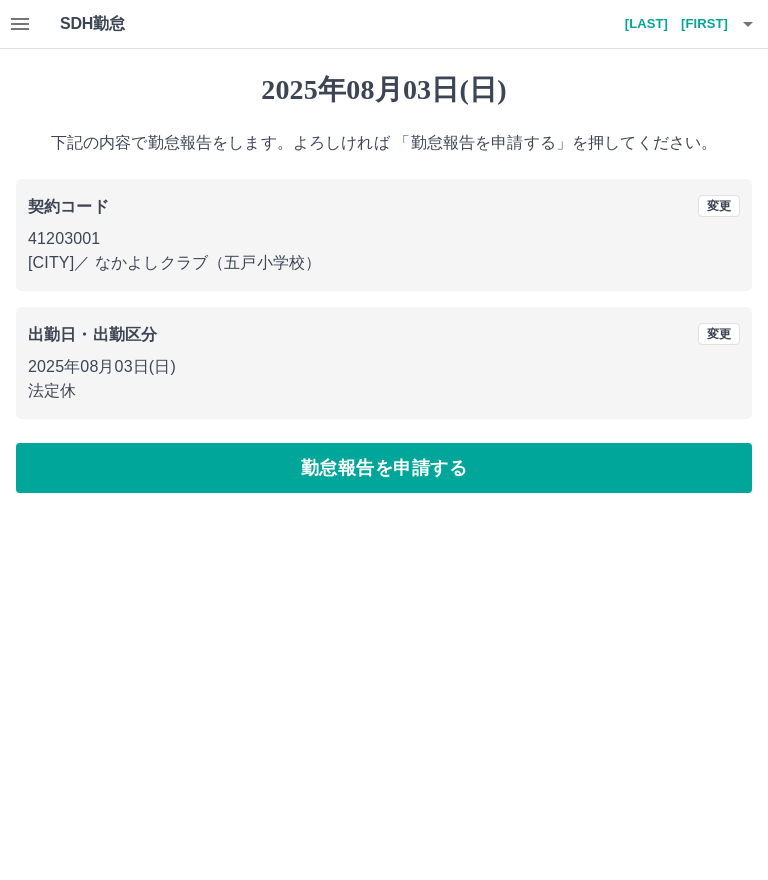 click on "勤怠報告を申請する" at bounding box center [384, 468] 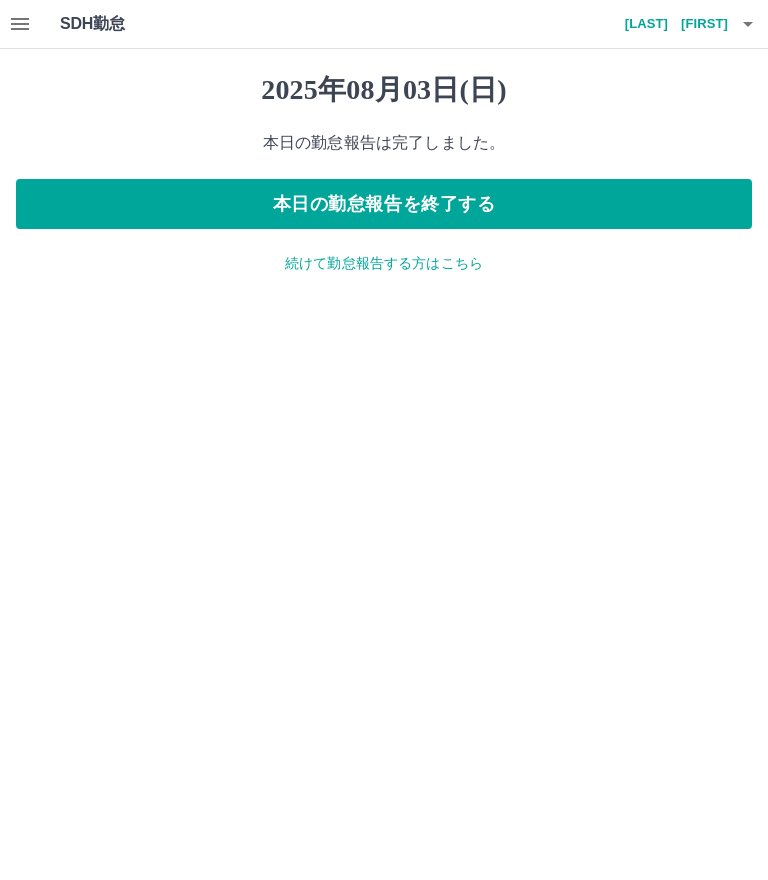 click on "本日の勤怠報告を終了する" at bounding box center (384, 204) 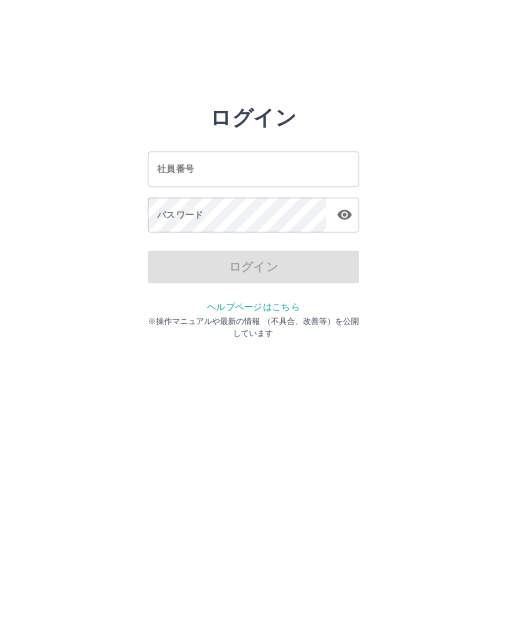 scroll, scrollTop: 0, scrollLeft: 0, axis: both 